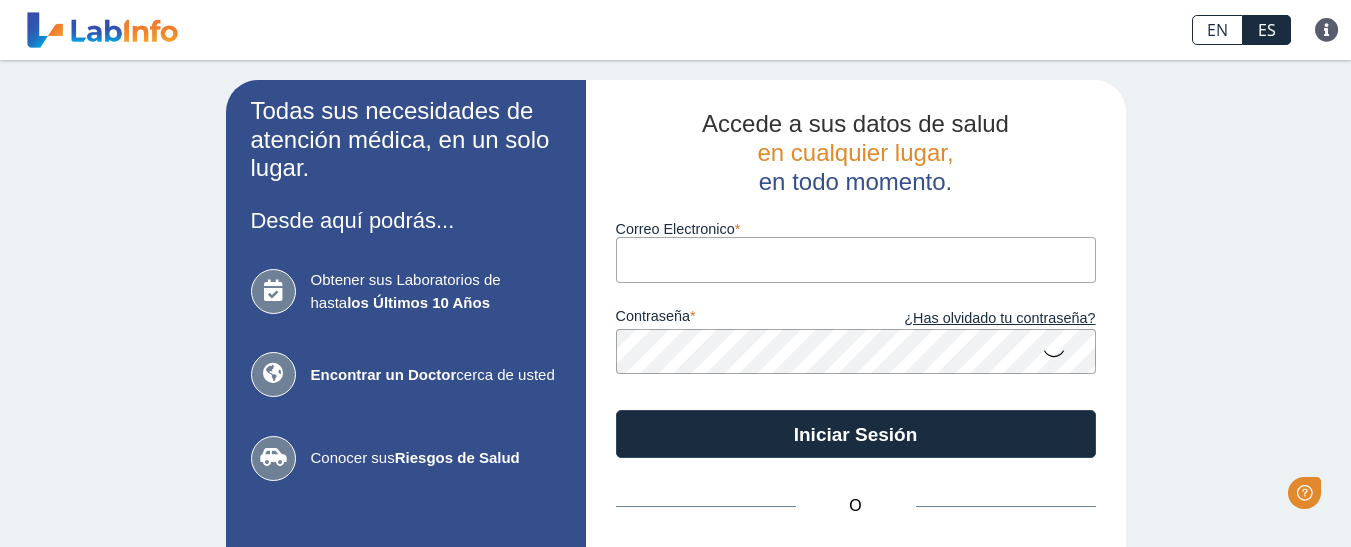 scroll, scrollTop: 0, scrollLeft: 0, axis: both 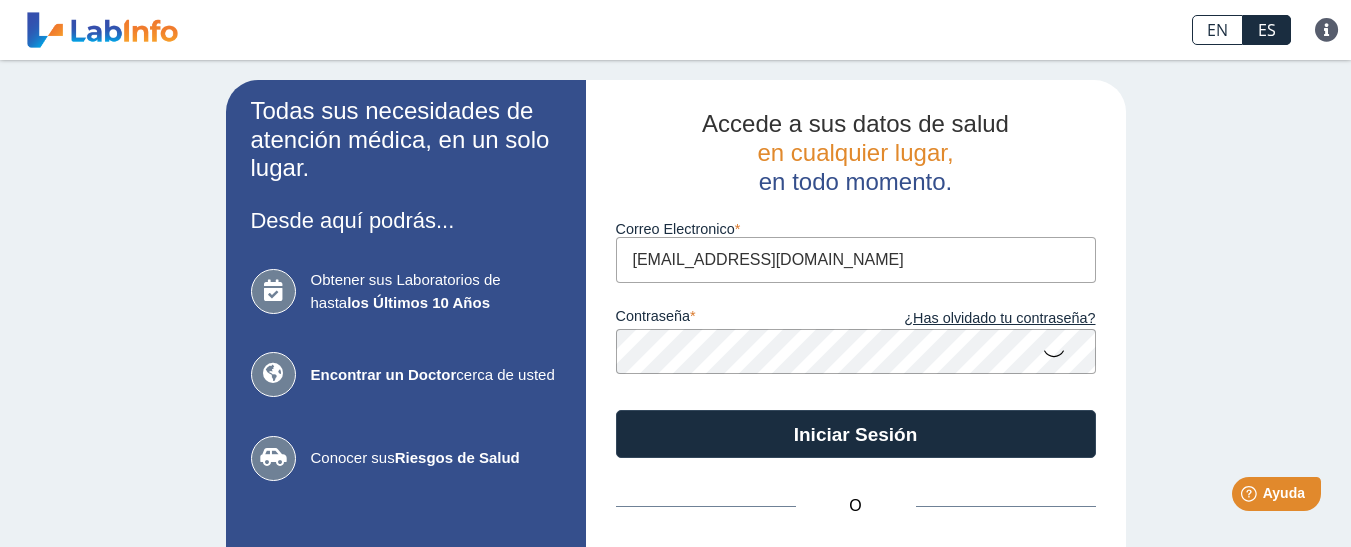 type on "[EMAIL_ADDRESS][DOMAIN_NAME]" 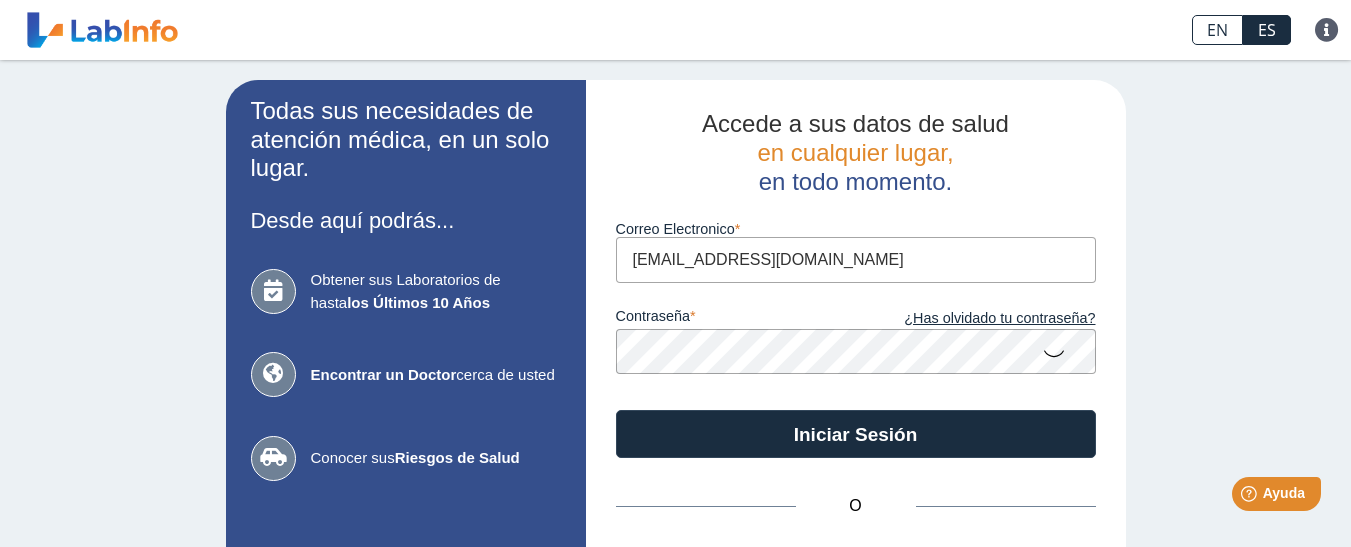 click 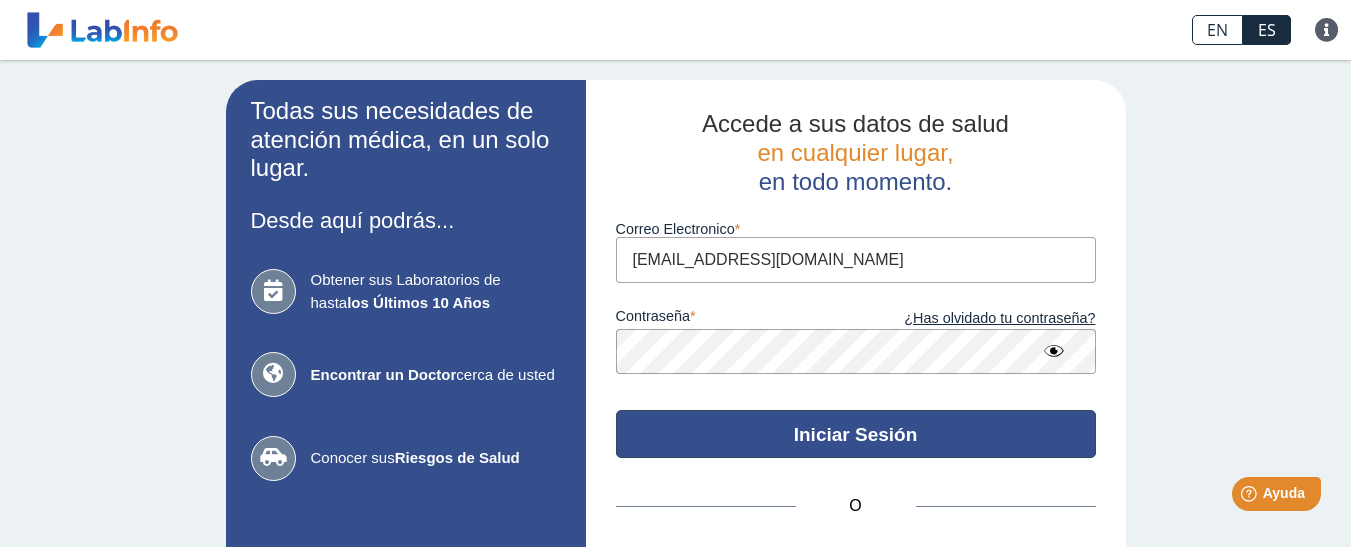 click on "Iniciar Sesión" 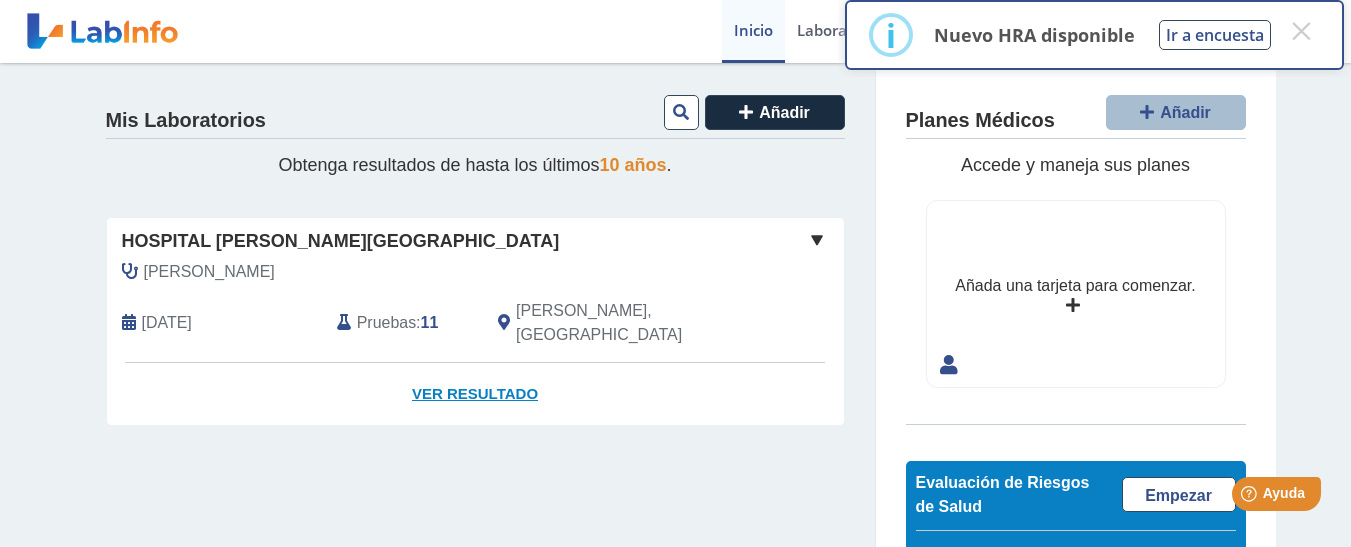 click on "Ver Resultado" 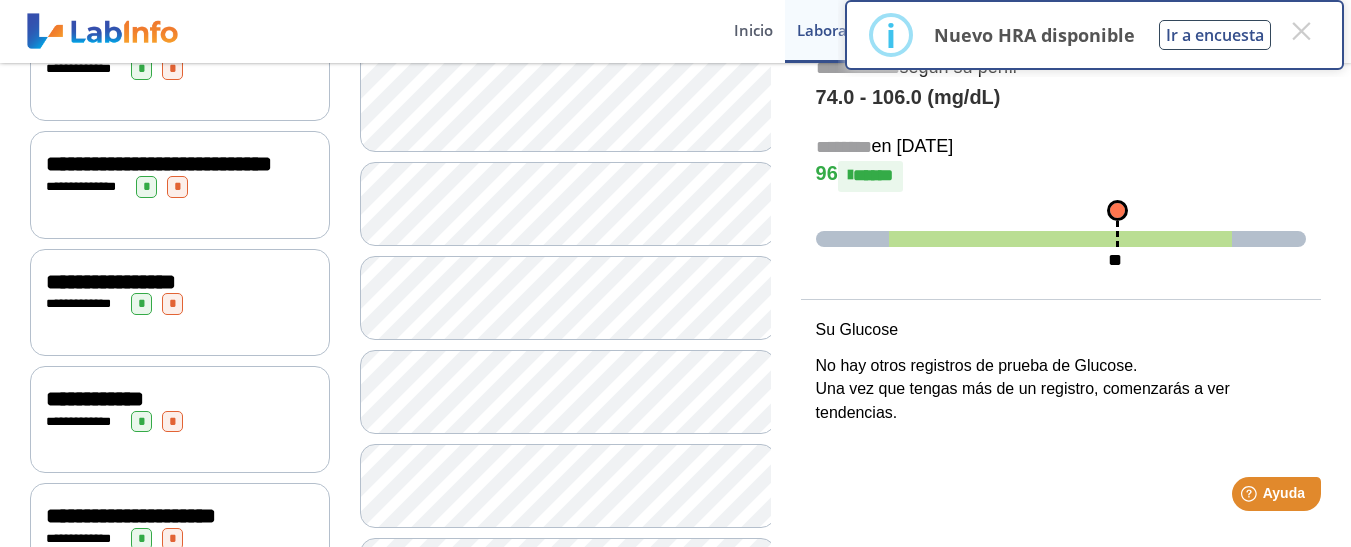 scroll, scrollTop: 403, scrollLeft: 0, axis: vertical 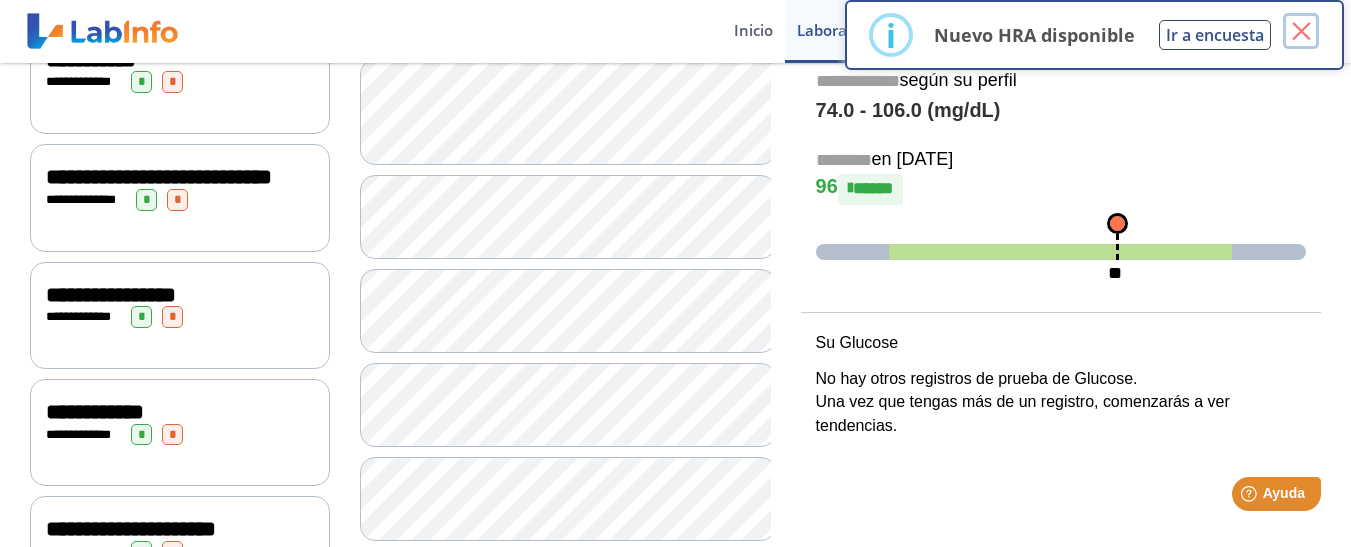 click on "×" at bounding box center [1301, 31] 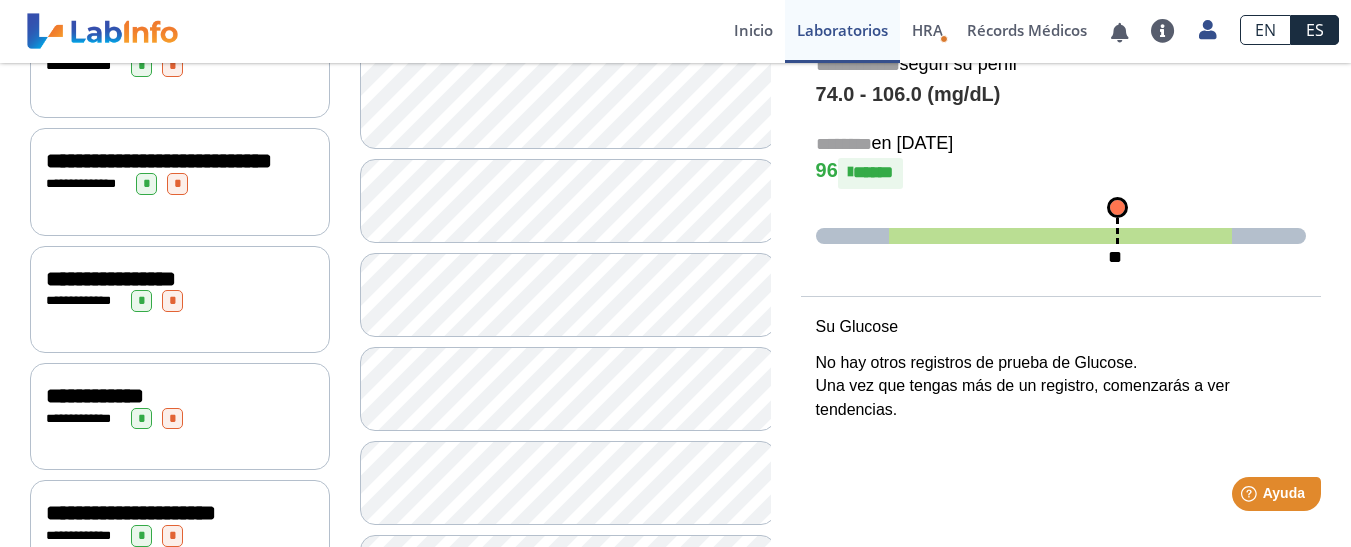 scroll, scrollTop: 403, scrollLeft: 0, axis: vertical 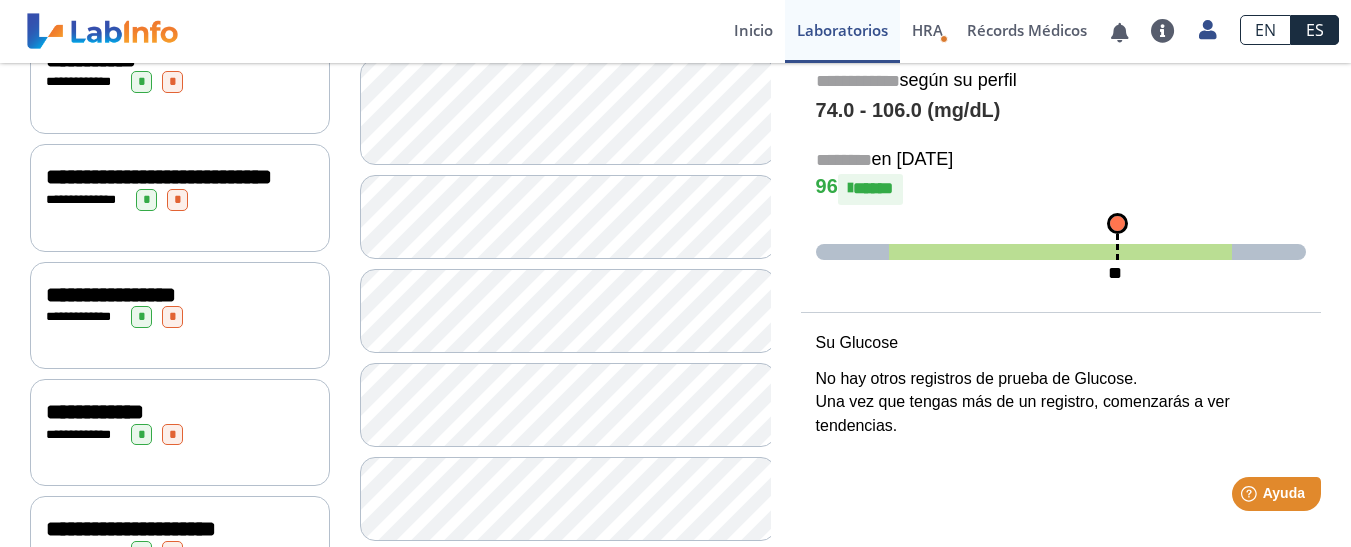 click on "**********" 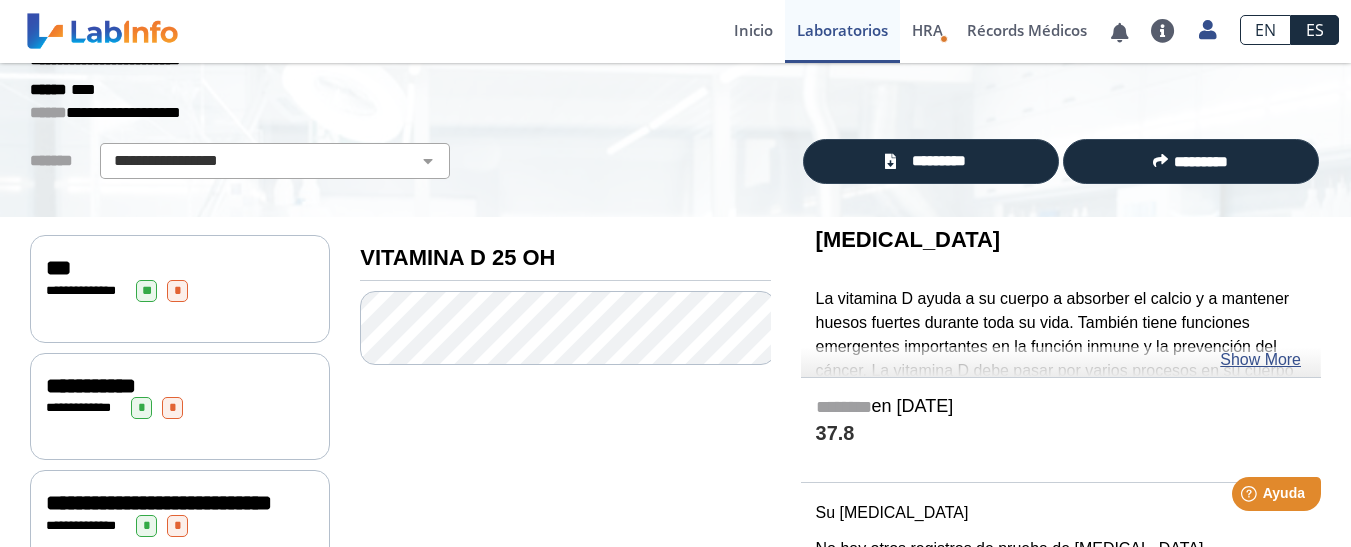 scroll, scrollTop: 3, scrollLeft: 0, axis: vertical 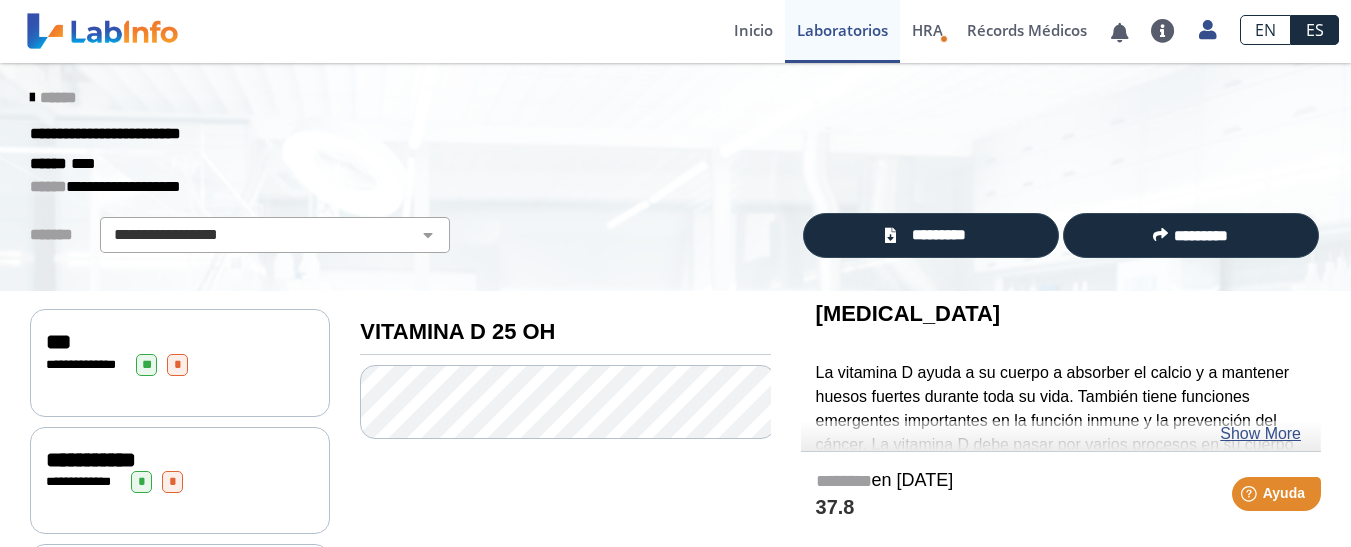 click on "**********" 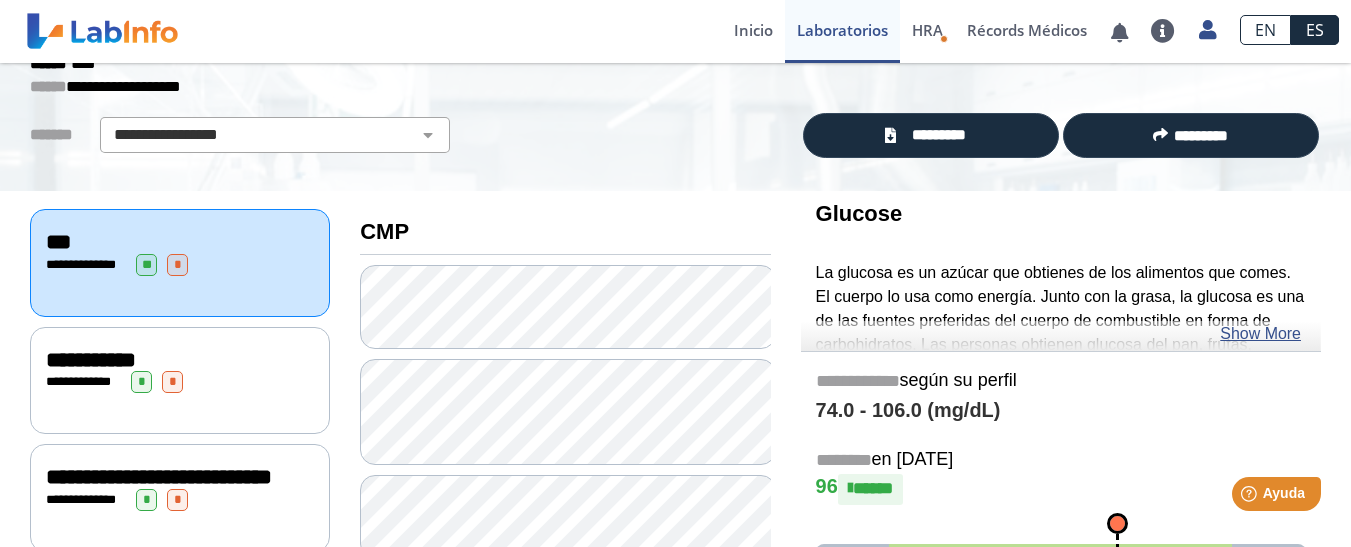 scroll, scrollTop: 203, scrollLeft: 0, axis: vertical 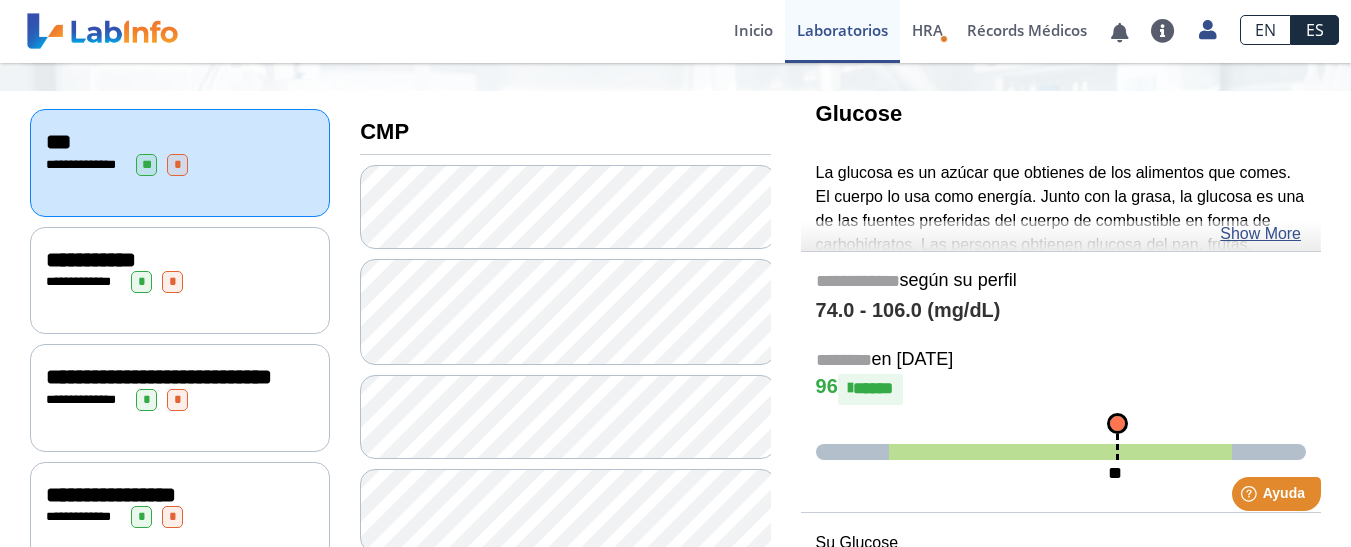 click on "**********" 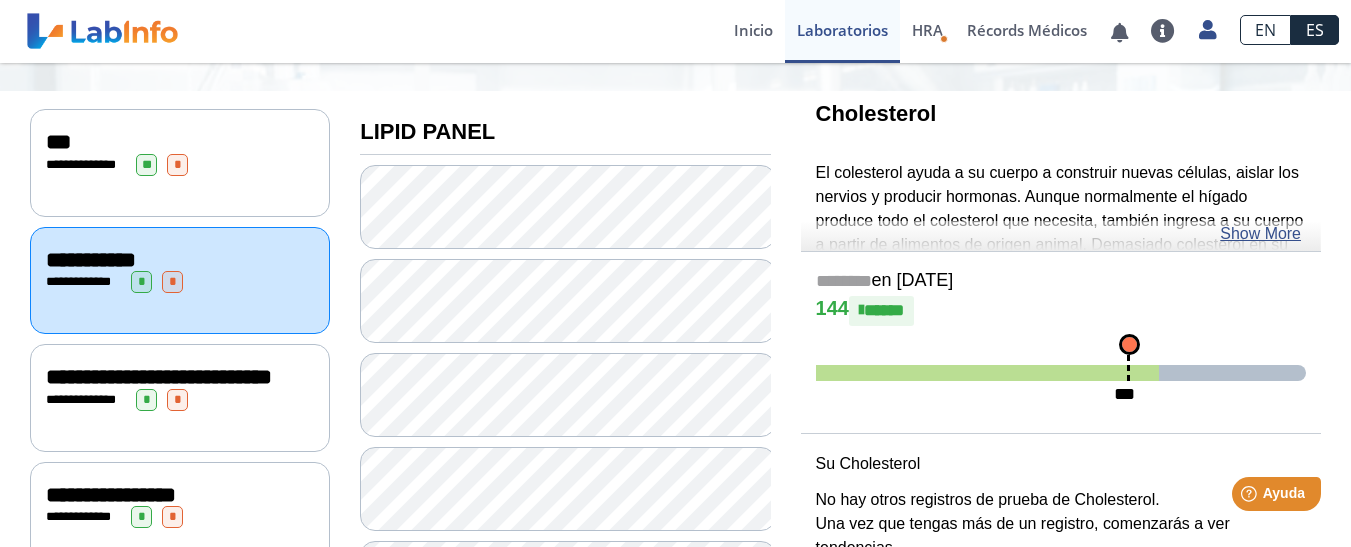 click on "**********" 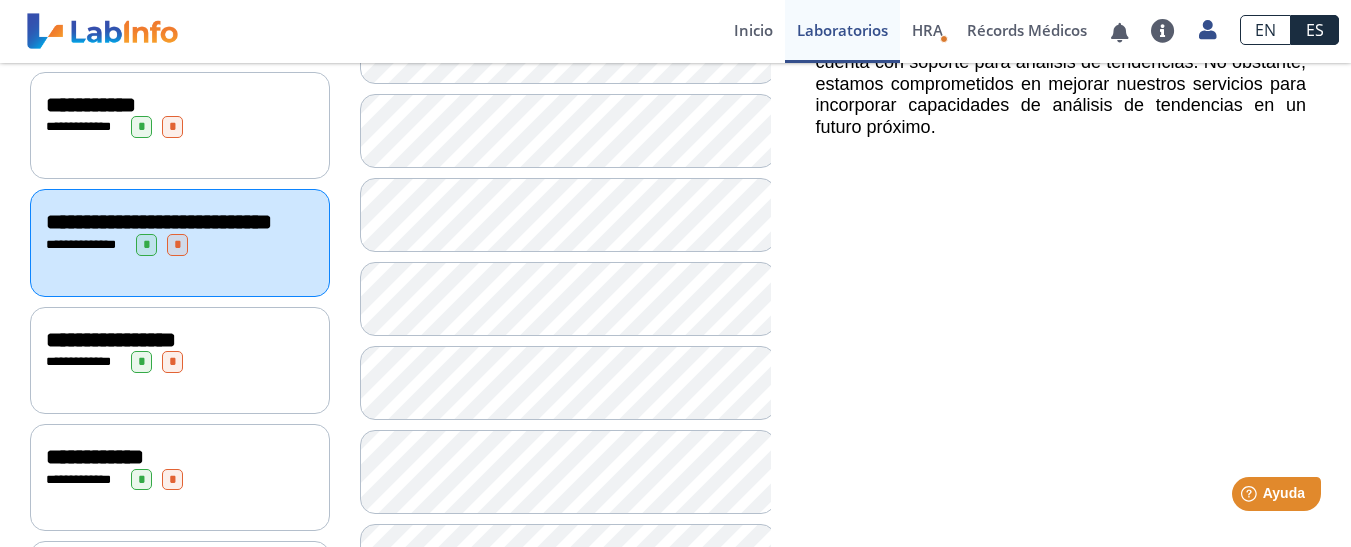 scroll, scrollTop: 403, scrollLeft: 0, axis: vertical 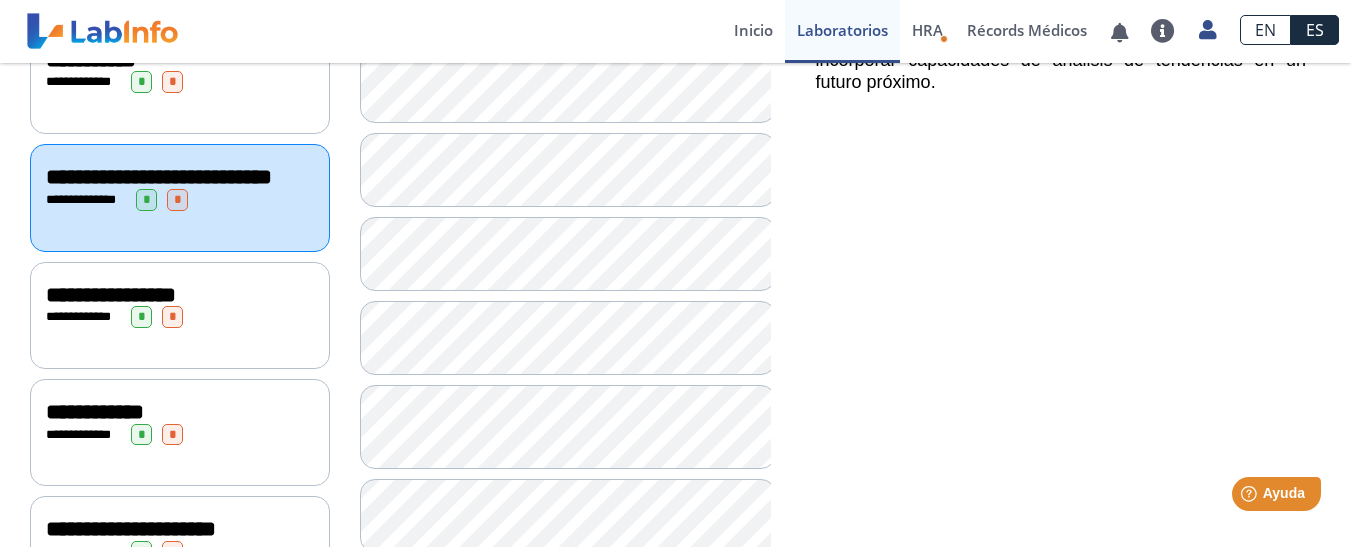 click on "**********" 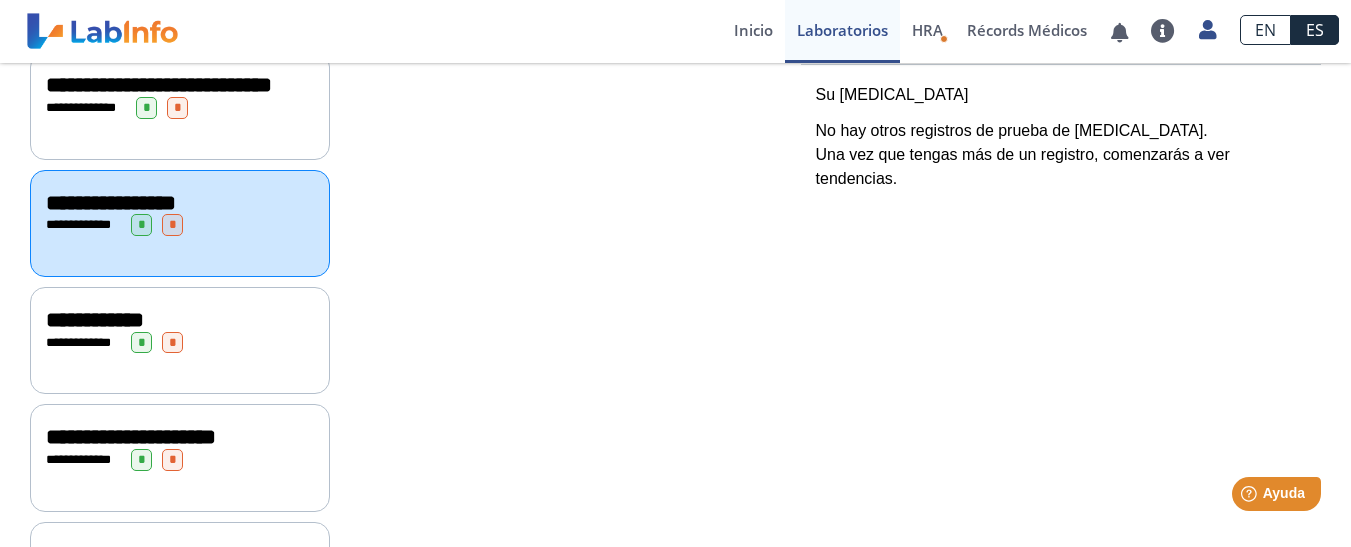 scroll, scrollTop: 503, scrollLeft: 0, axis: vertical 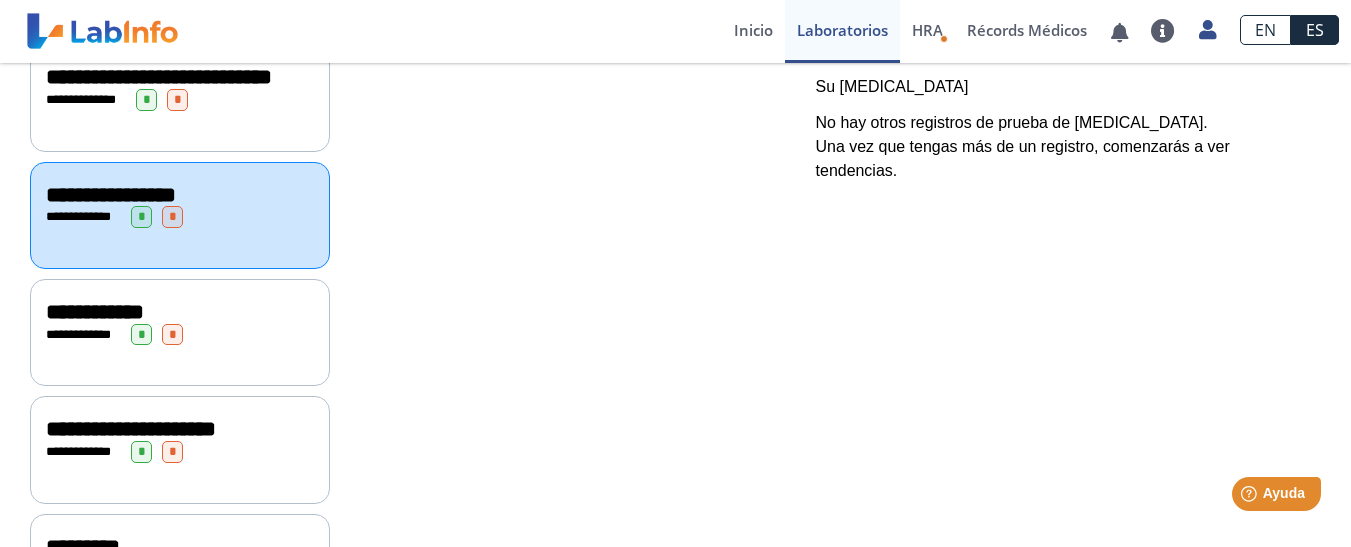 click on "**********" 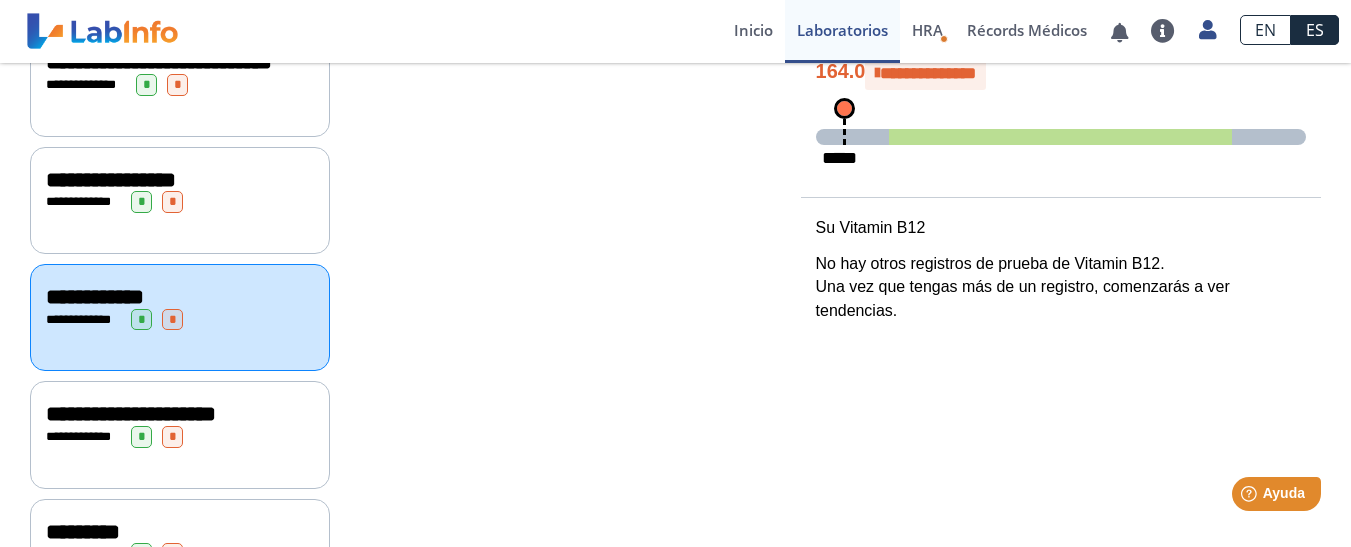 scroll, scrollTop: 603, scrollLeft: 0, axis: vertical 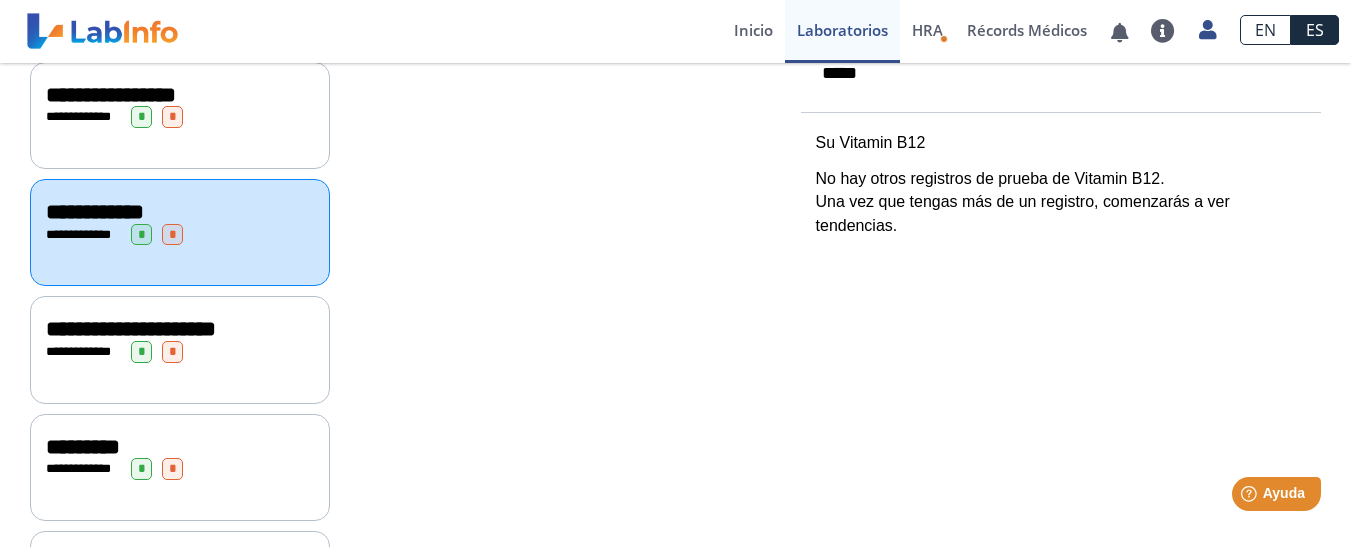 click on "**********" 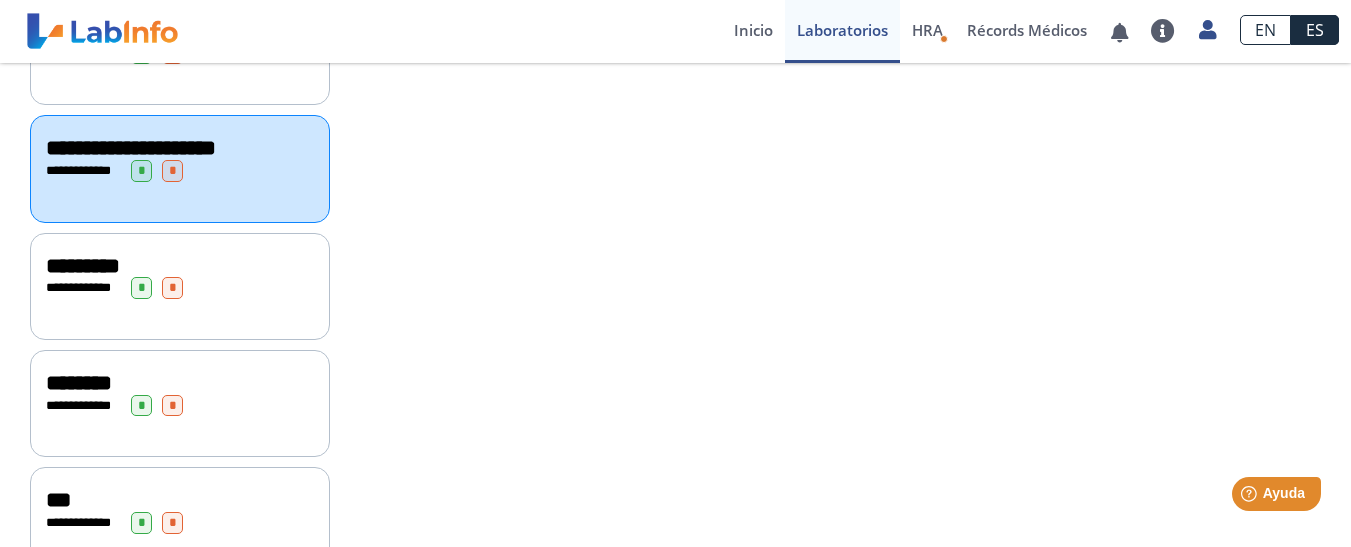 scroll, scrollTop: 803, scrollLeft: 0, axis: vertical 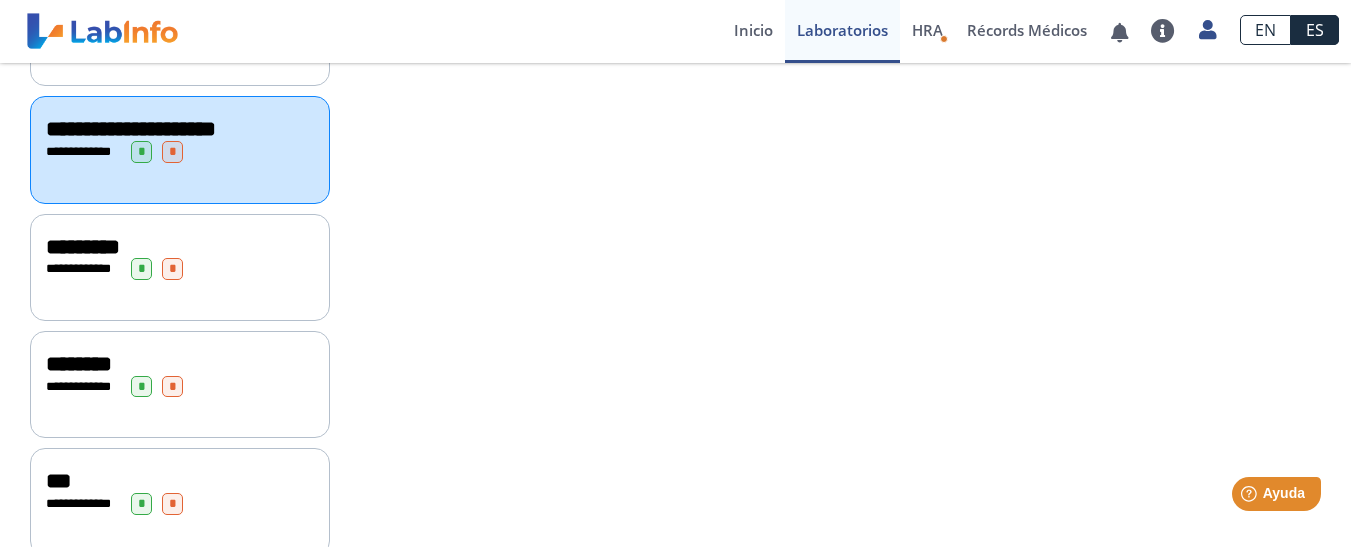 click on "**********" 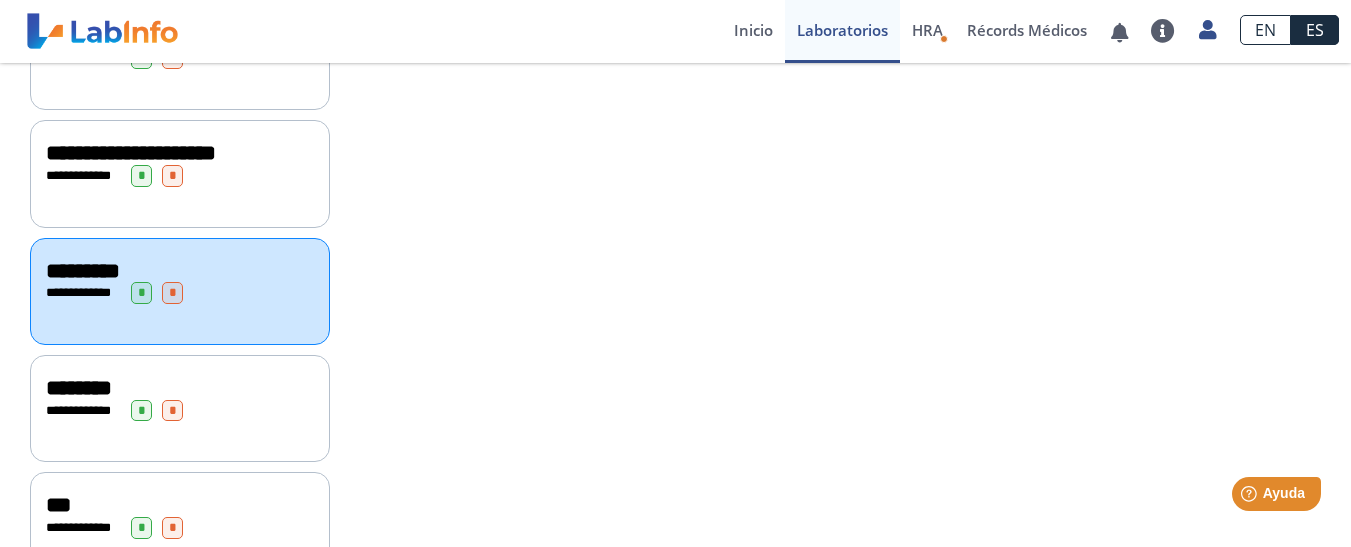 scroll, scrollTop: 803, scrollLeft: 0, axis: vertical 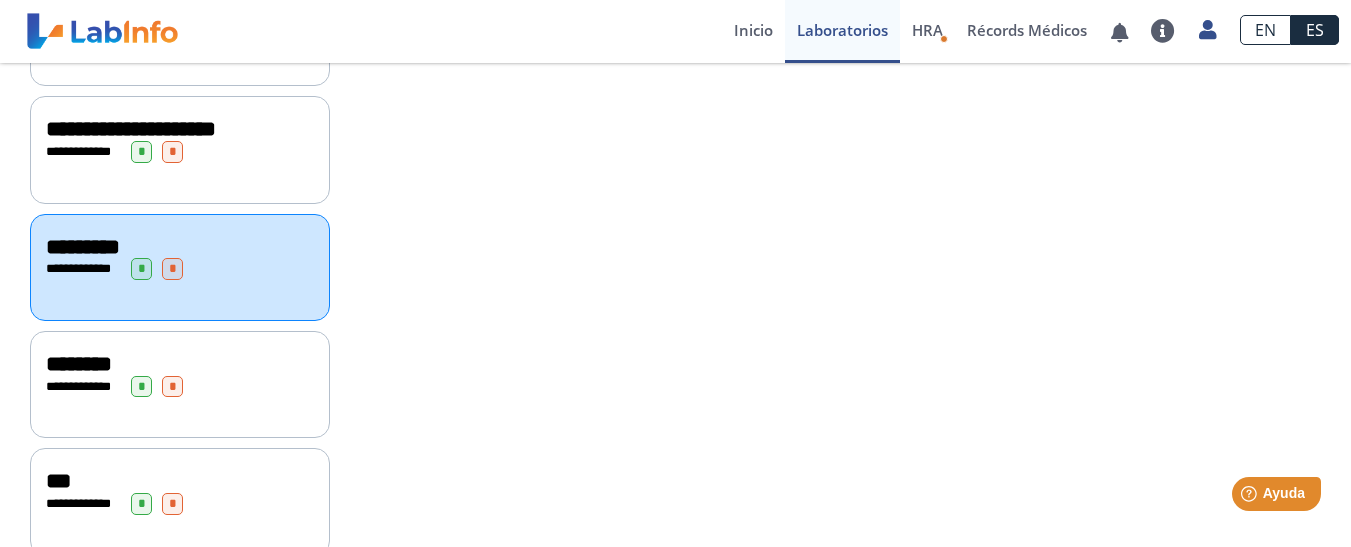 click on "**********" 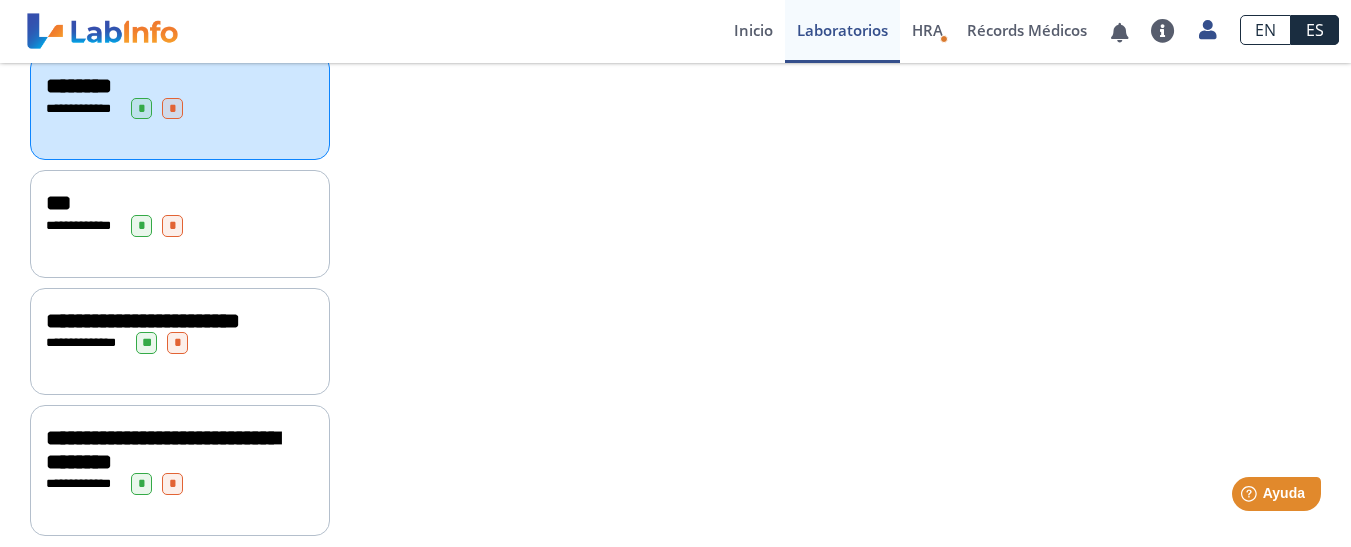 scroll, scrollTop: 1100, scrollLeft: 0, axis: vertical 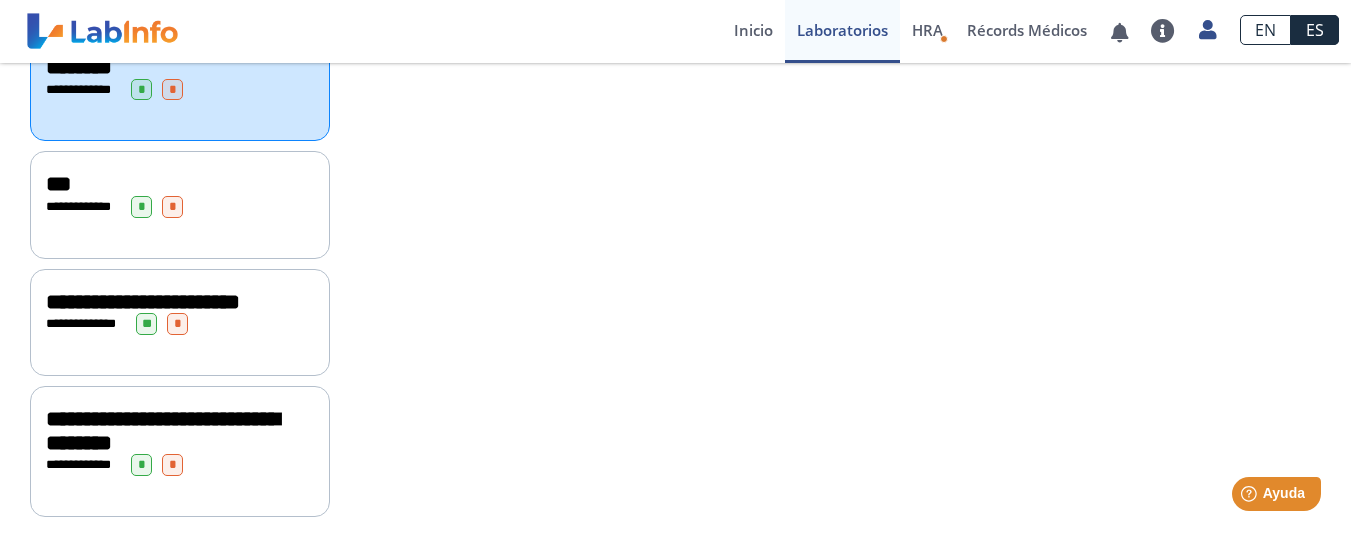 click on "***" 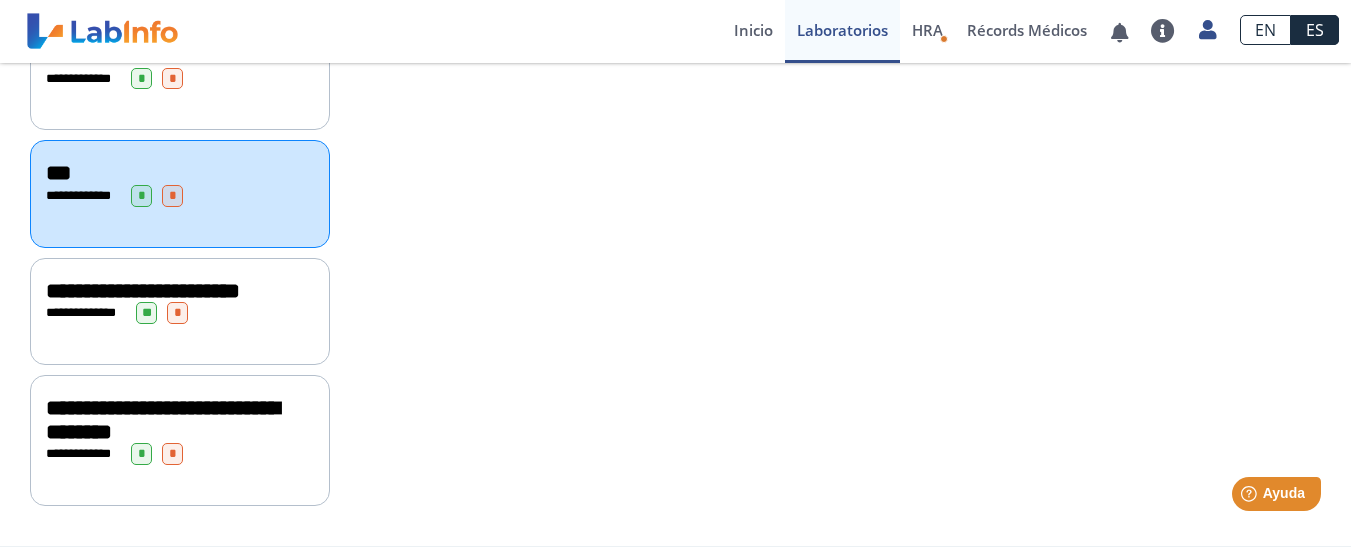 scroll, scrollTop: 1173, scrollLeft: 0, axis: vertical 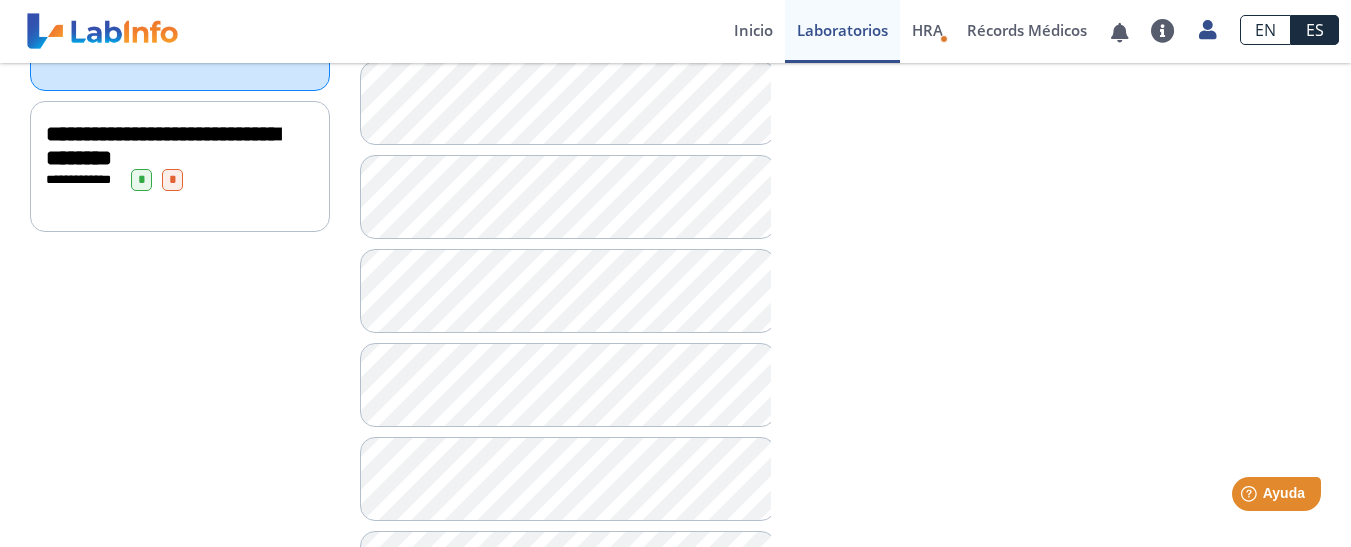 click on "**********" 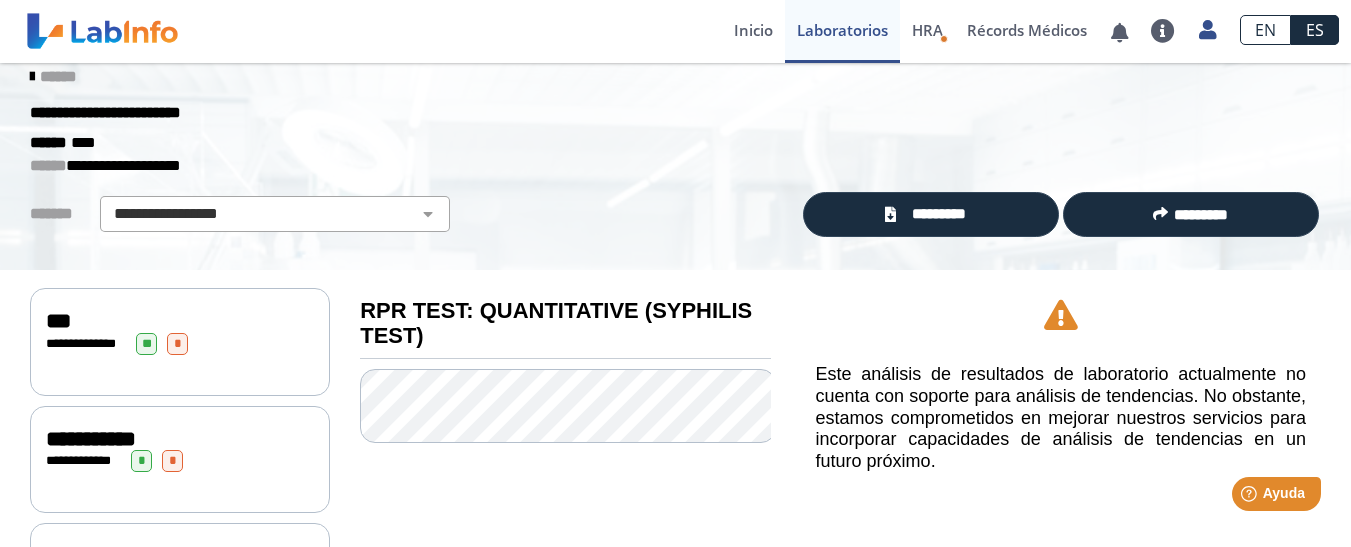 scroll, scrollTop: 0, scrollLeft: 0, axis: both 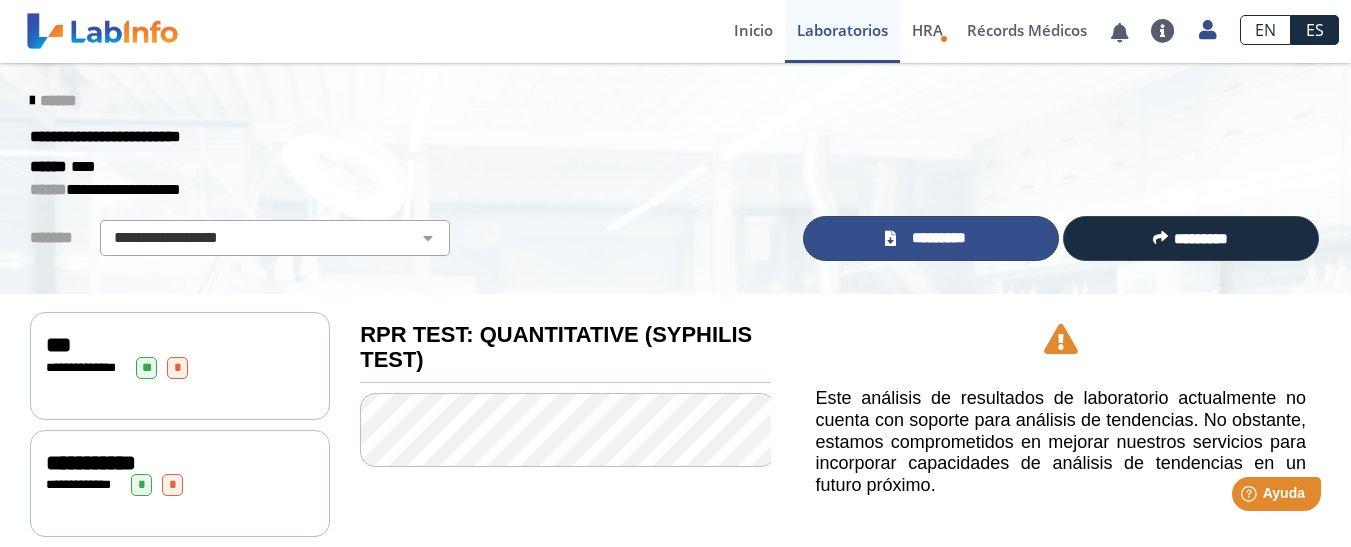 click 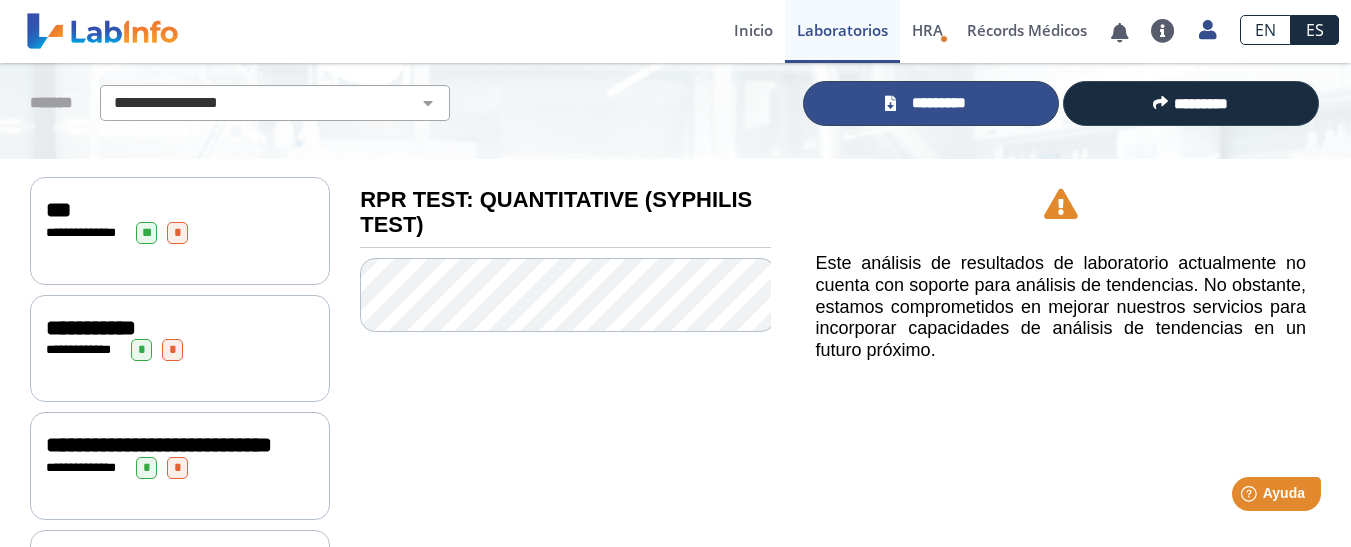 scroll, scrollTop: 0, scrollLeft: 0, axis: both 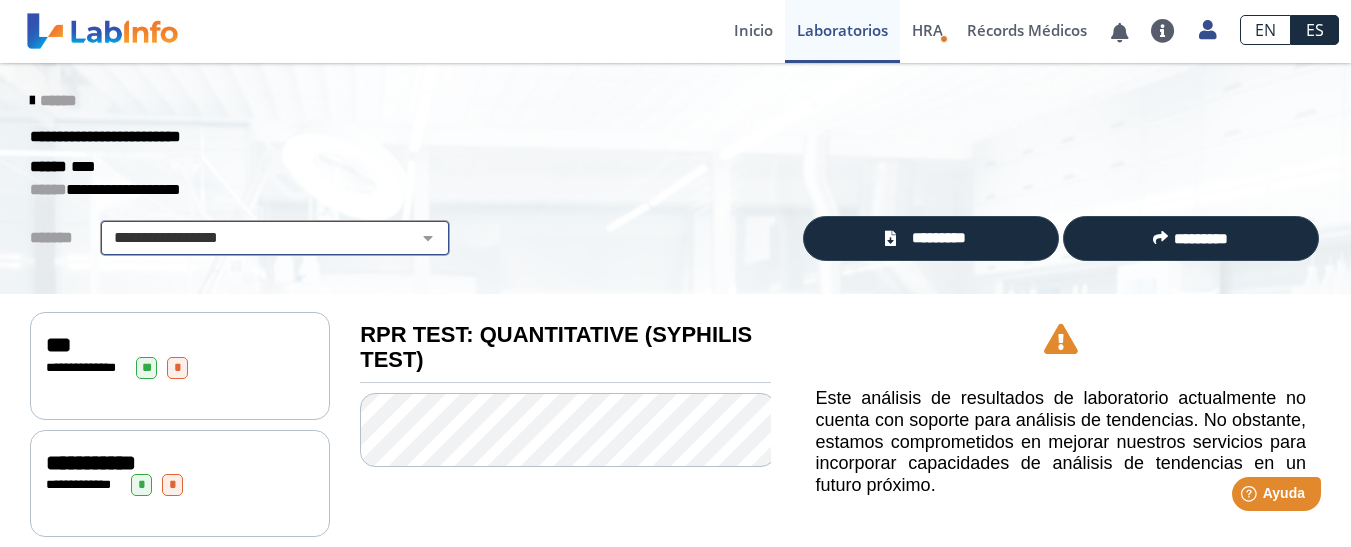 click on "**********" 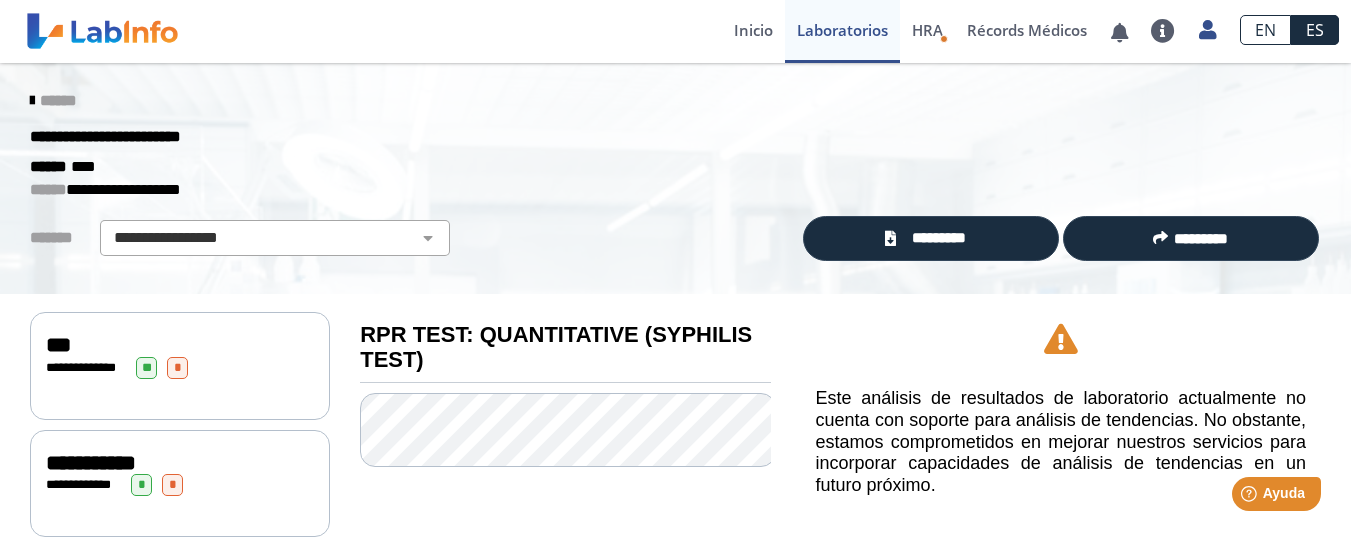click on "**********" 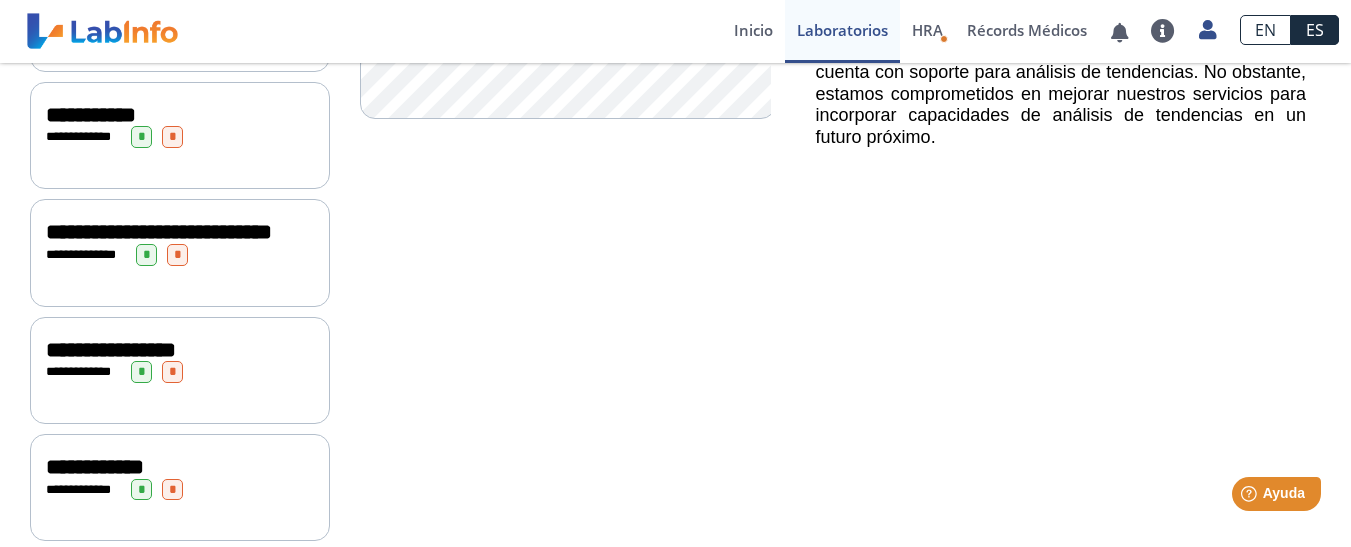 scroll, scrollTop: 273, scrollLeft: 0, axis: vertical 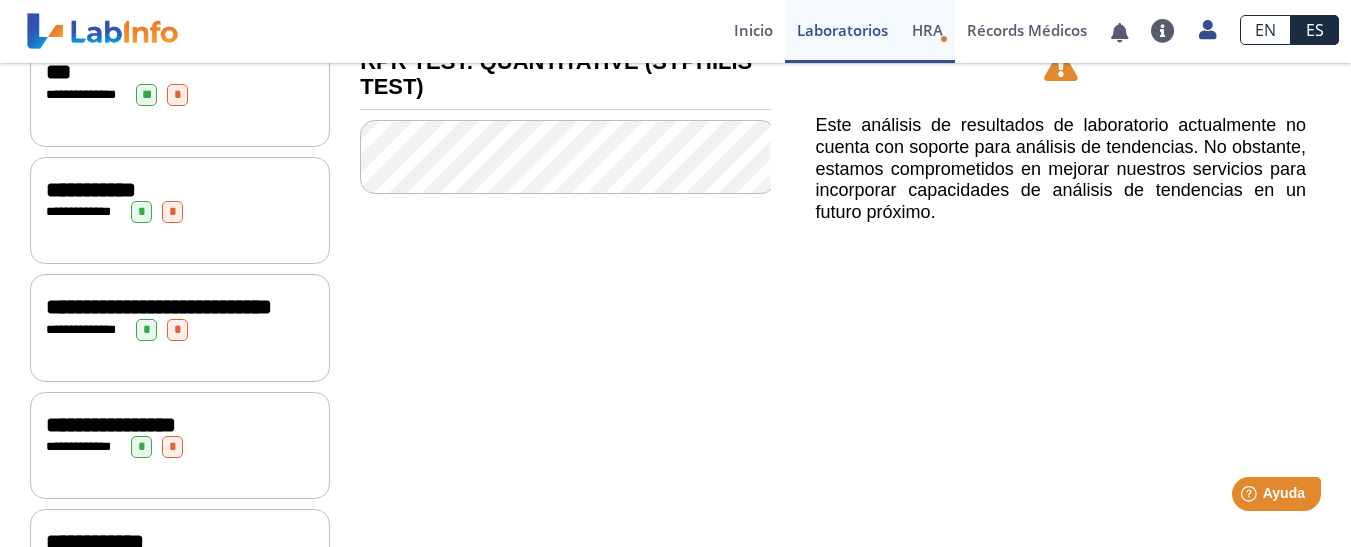 click on "HRA" at bounding box center (927, 30) 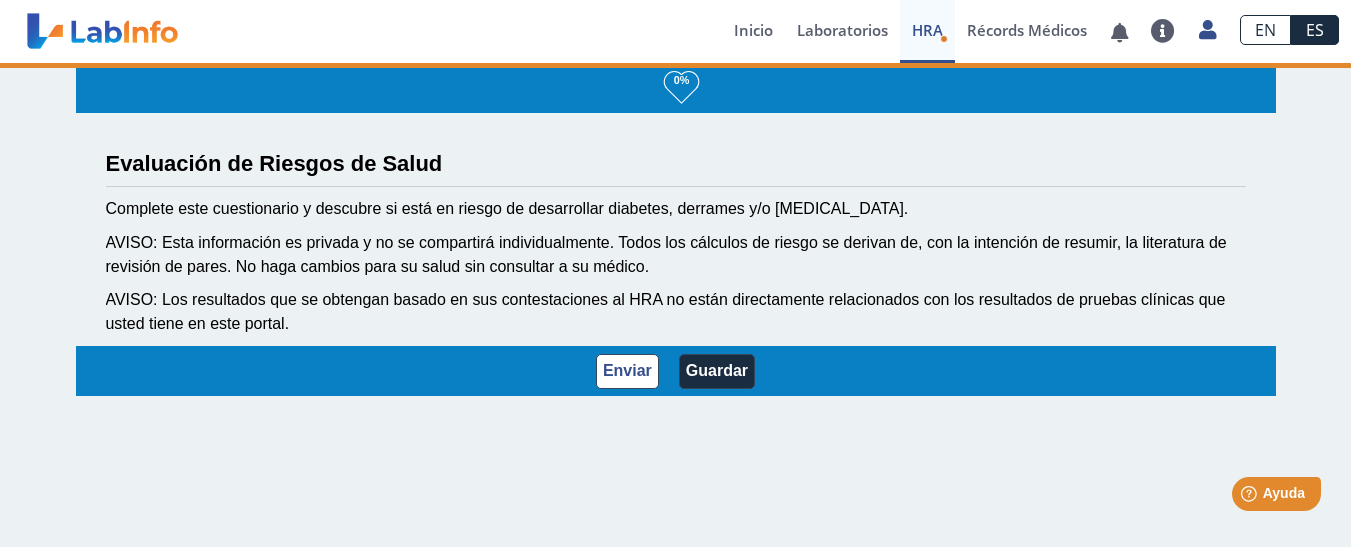 scroll, scrollTop: 3, scrollLeft: 0, axis: vertical 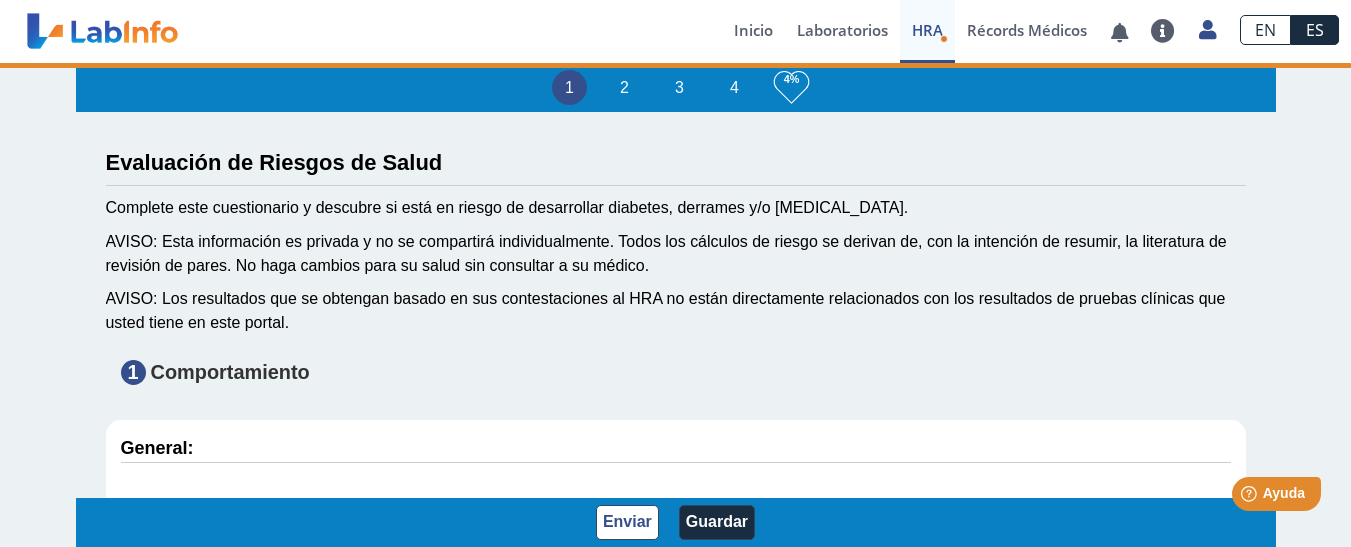 type on "[PERSON_NAME]" 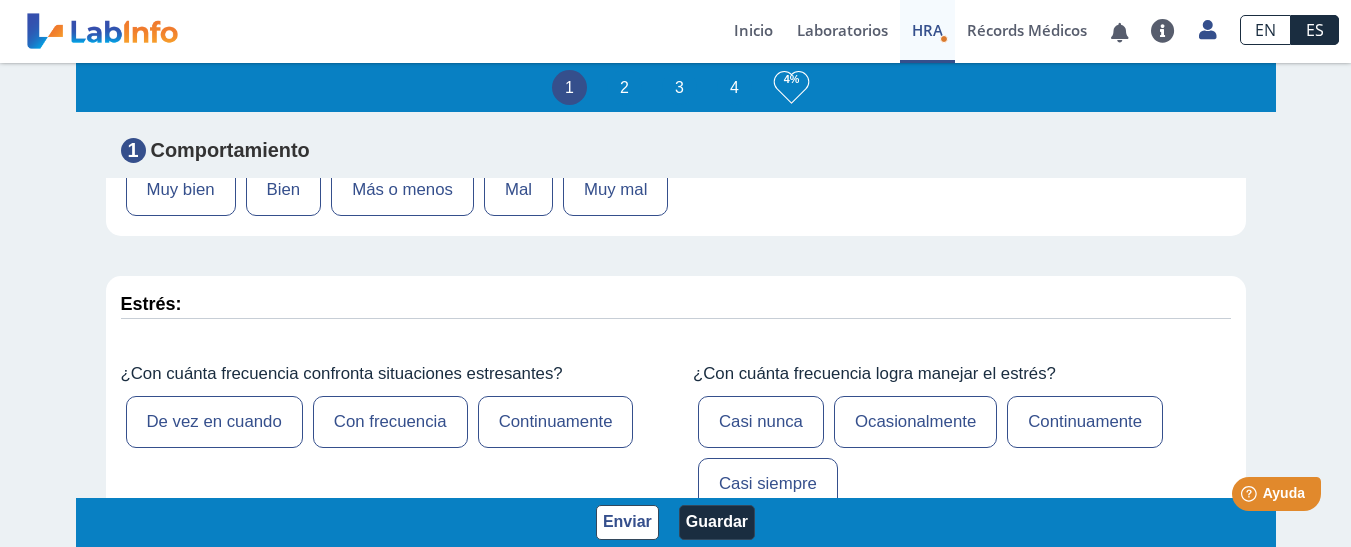 scroll, scrollTop: 0, scrollLeft: 0, axis: both 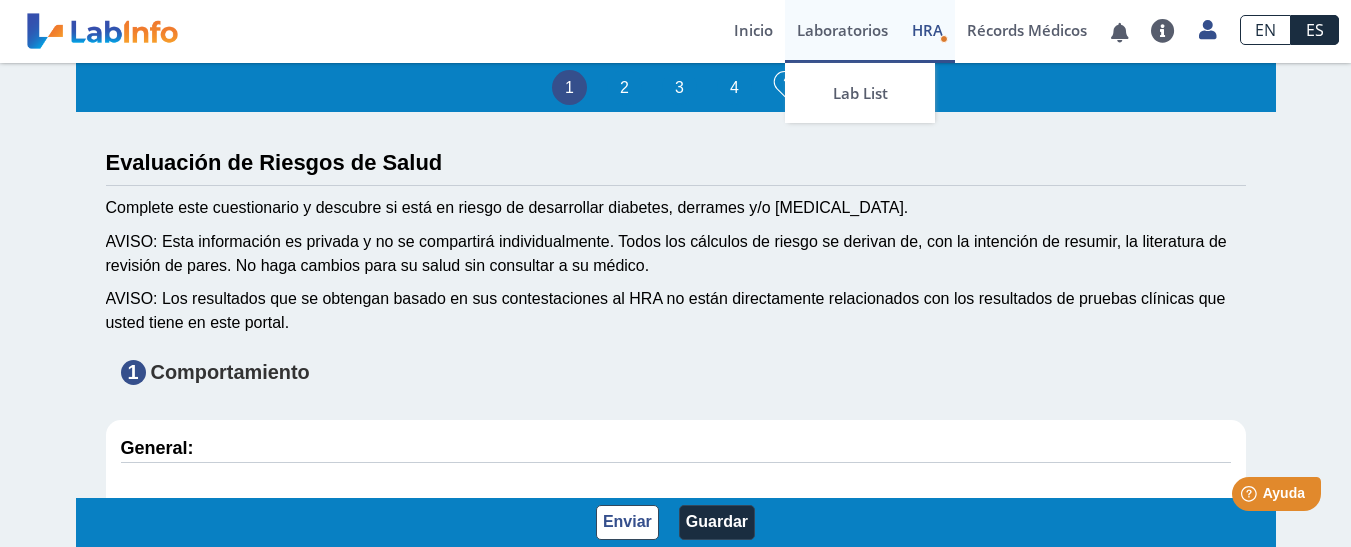 click on "Laboratorios" at bounding box center (842, 31) 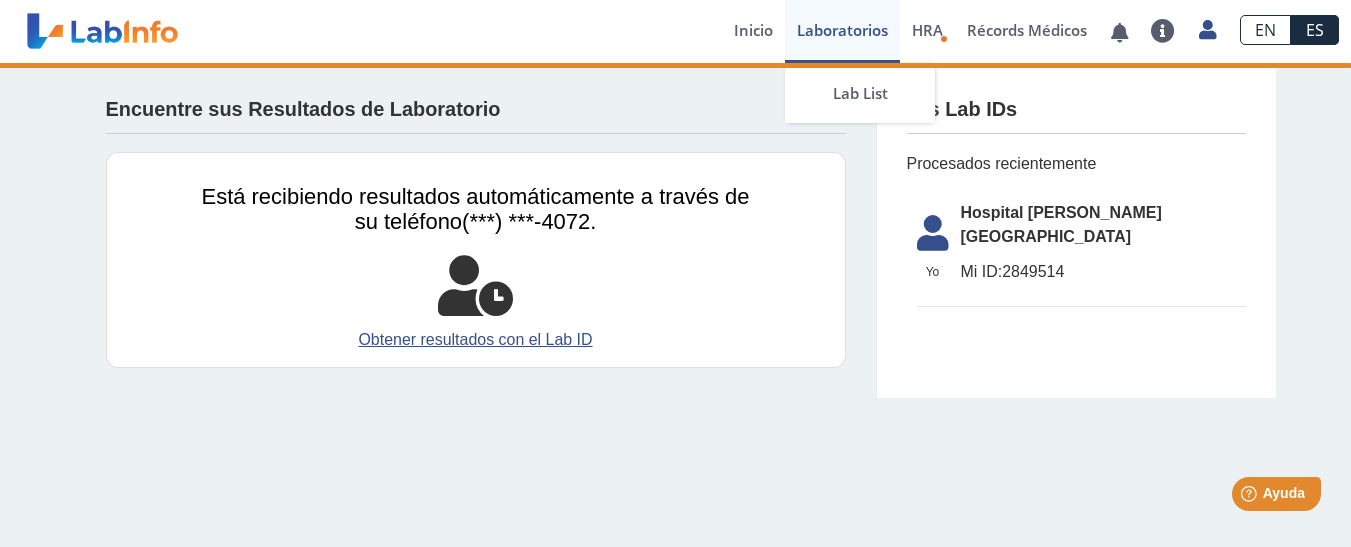 scroll, scrollTop: 0, scrollLeft: 0, axis: both 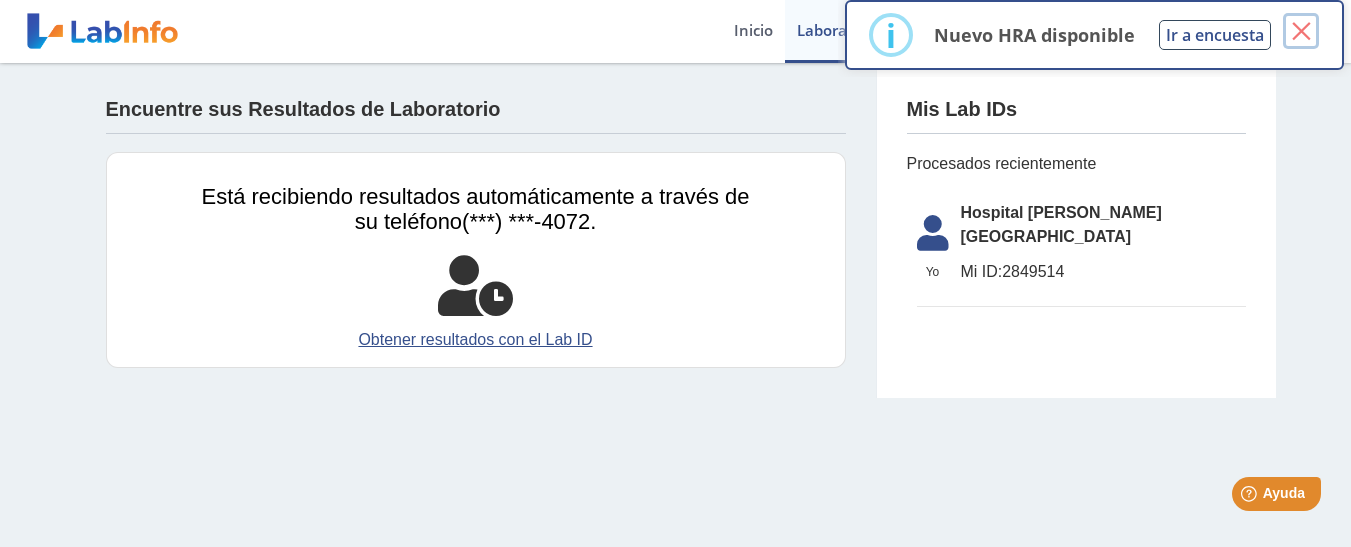 click on "×" at bounding box center (1301, 31) 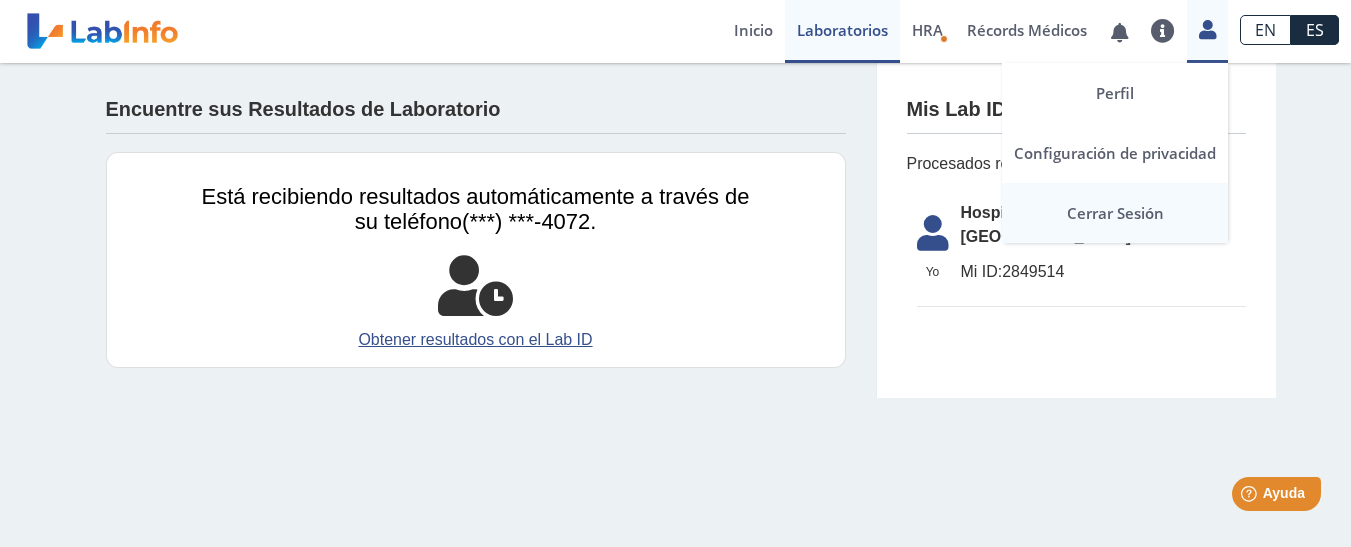 click on "Cerrar Sesión" at bounding box center (1115, 213) 